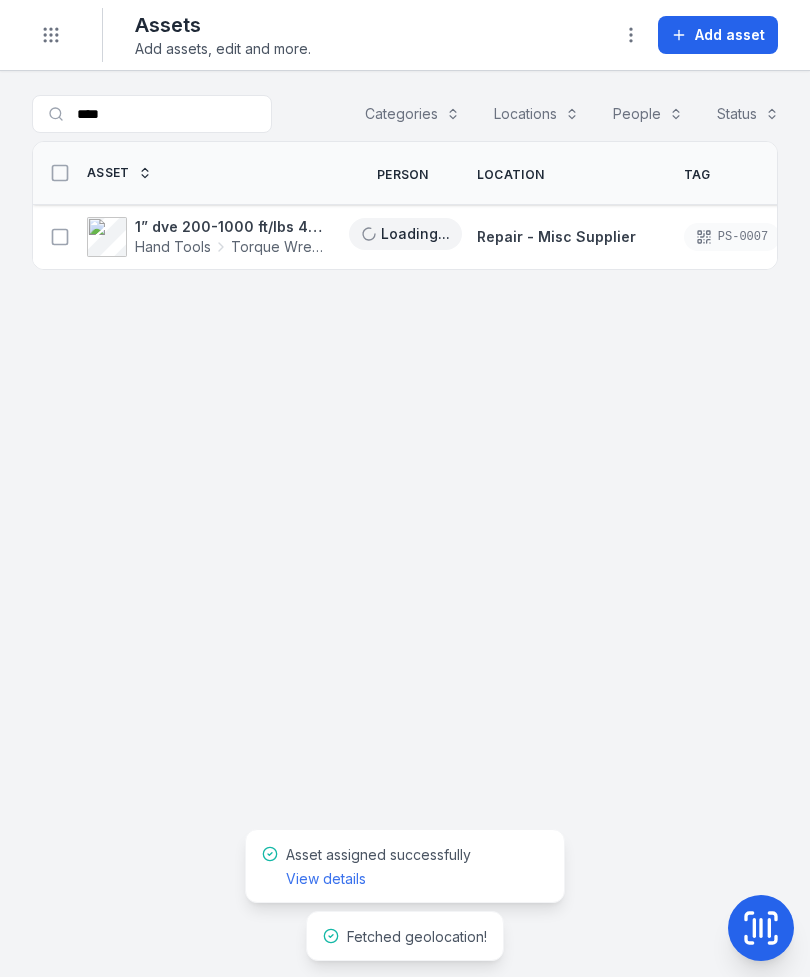 scroll, scrollTop: 0, scrollLeft: 0, axis: both 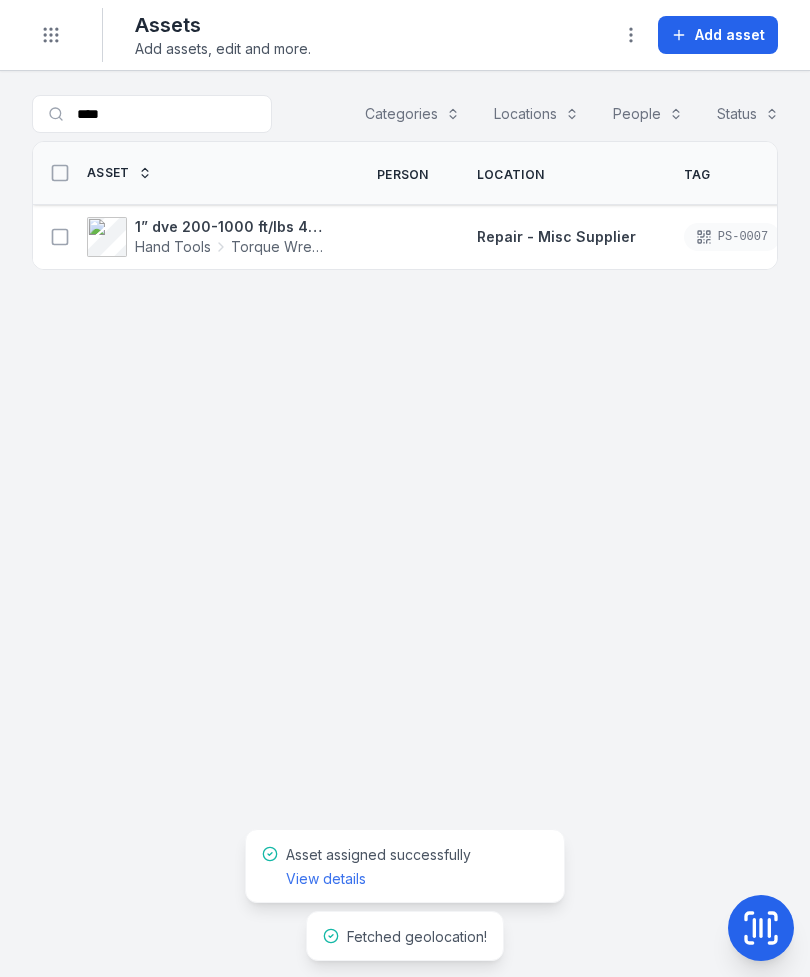 click on "Toggle Navigation" at bounding box center [51, 35] 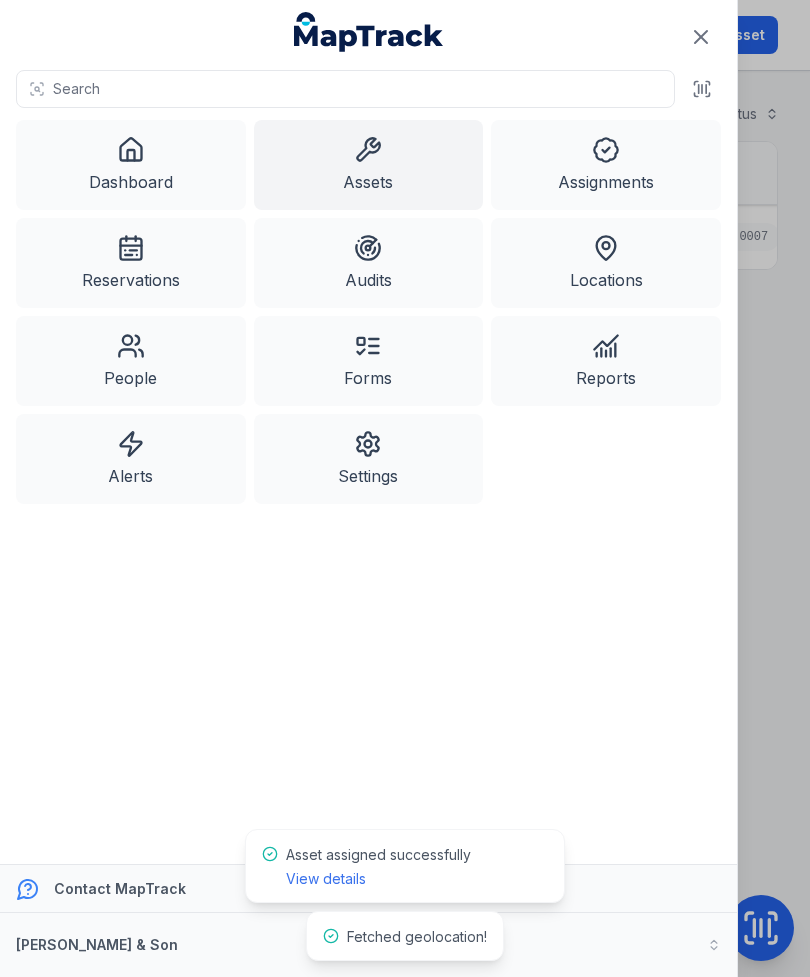 click on "Dashboard" at bounding box center (131, 165) 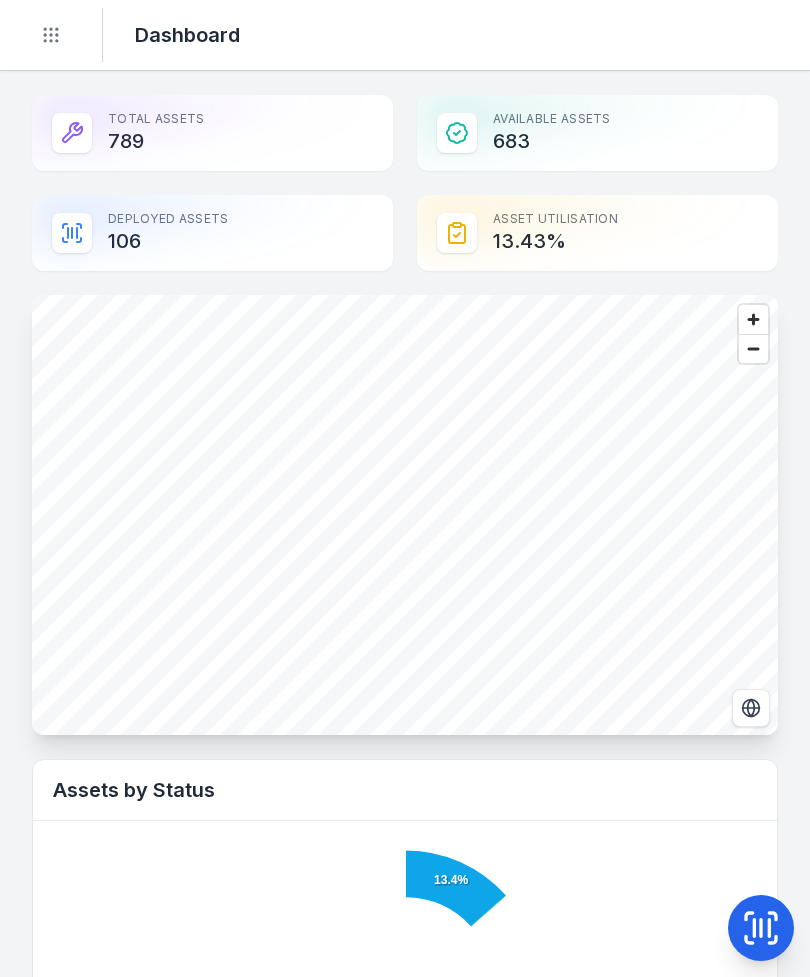 scroll, scrollTop: 0, scrollLeft: 0, axis: both 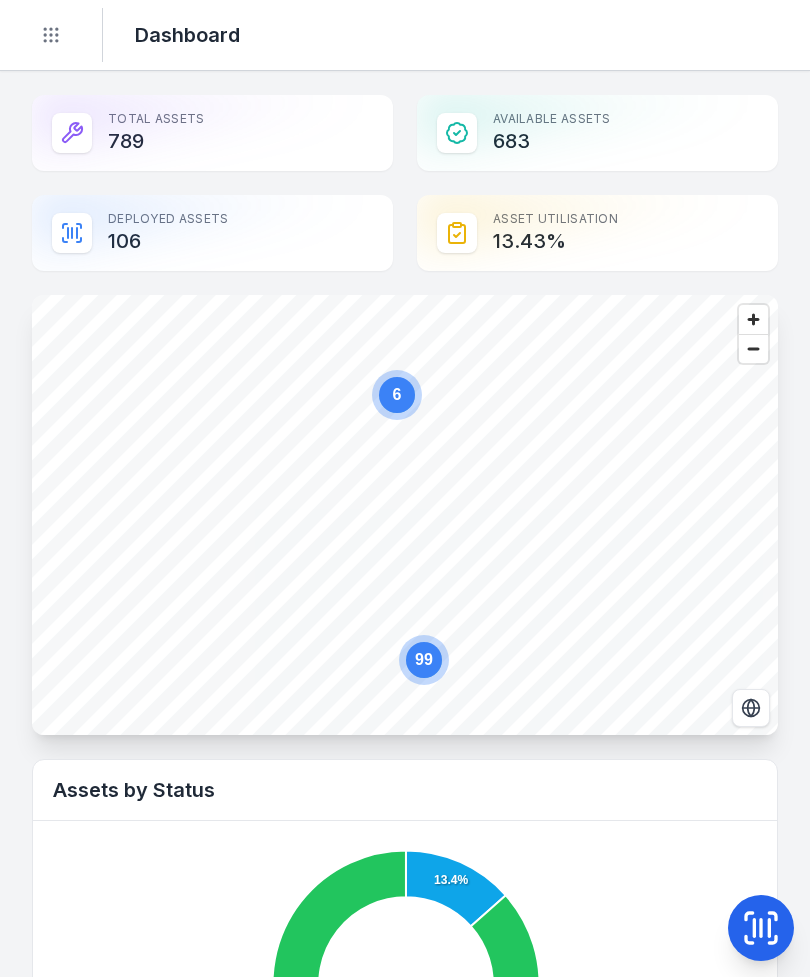 click 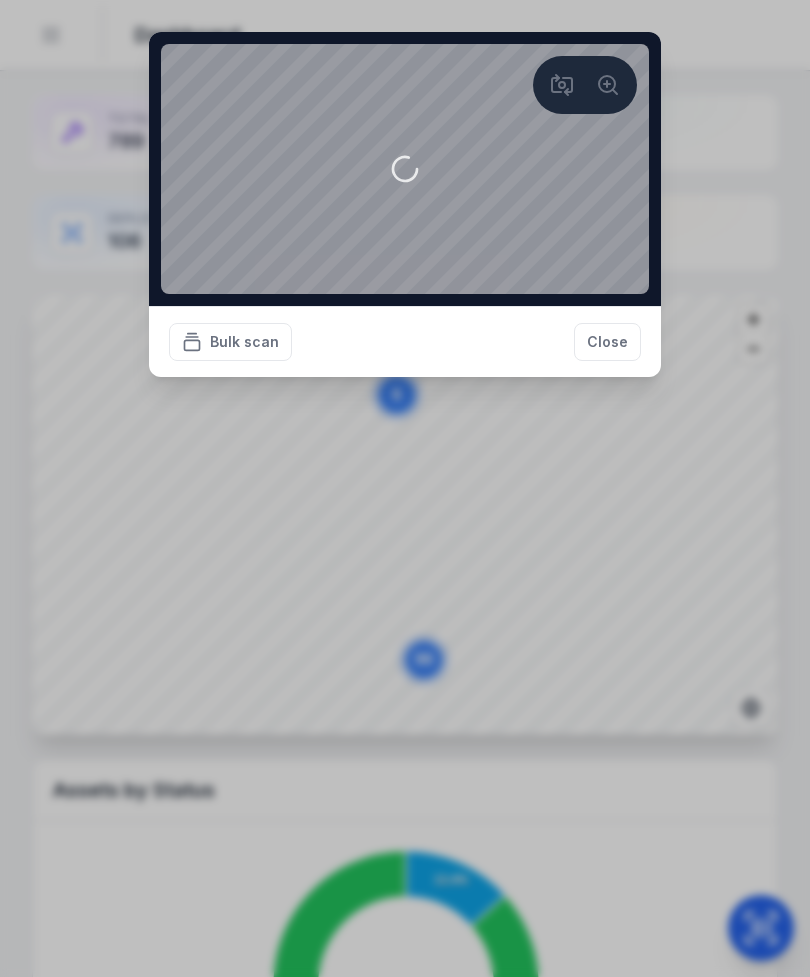 click at bounding box center [405, 169] 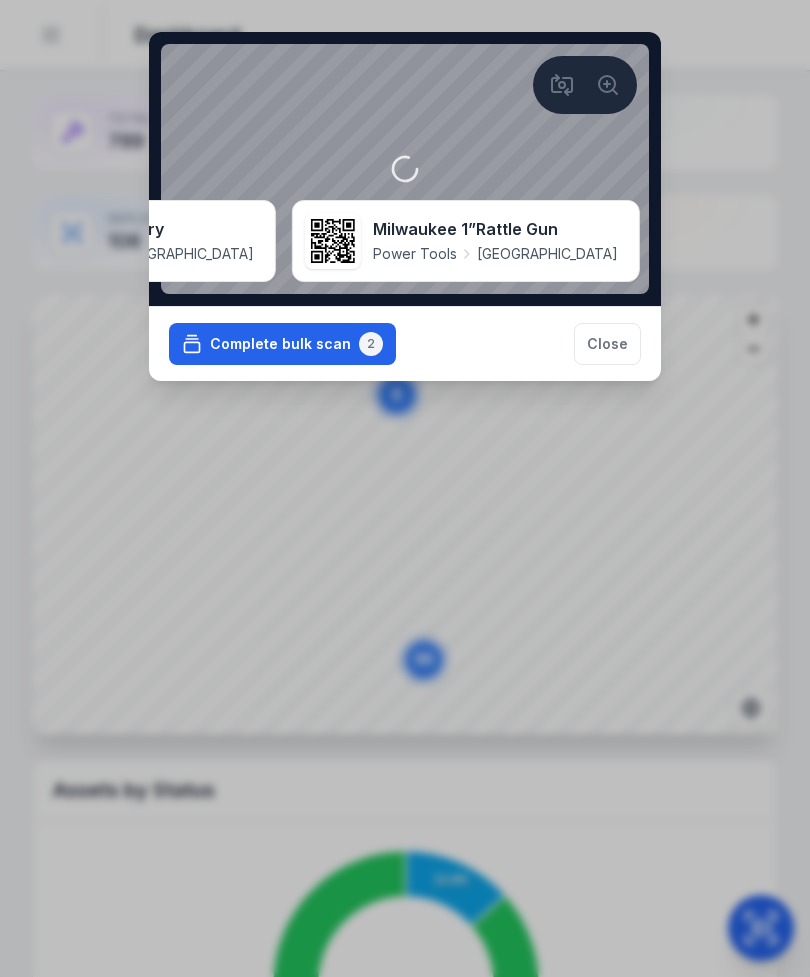 click on "Complete bulk scan 2" at bounding box center [282, 344] 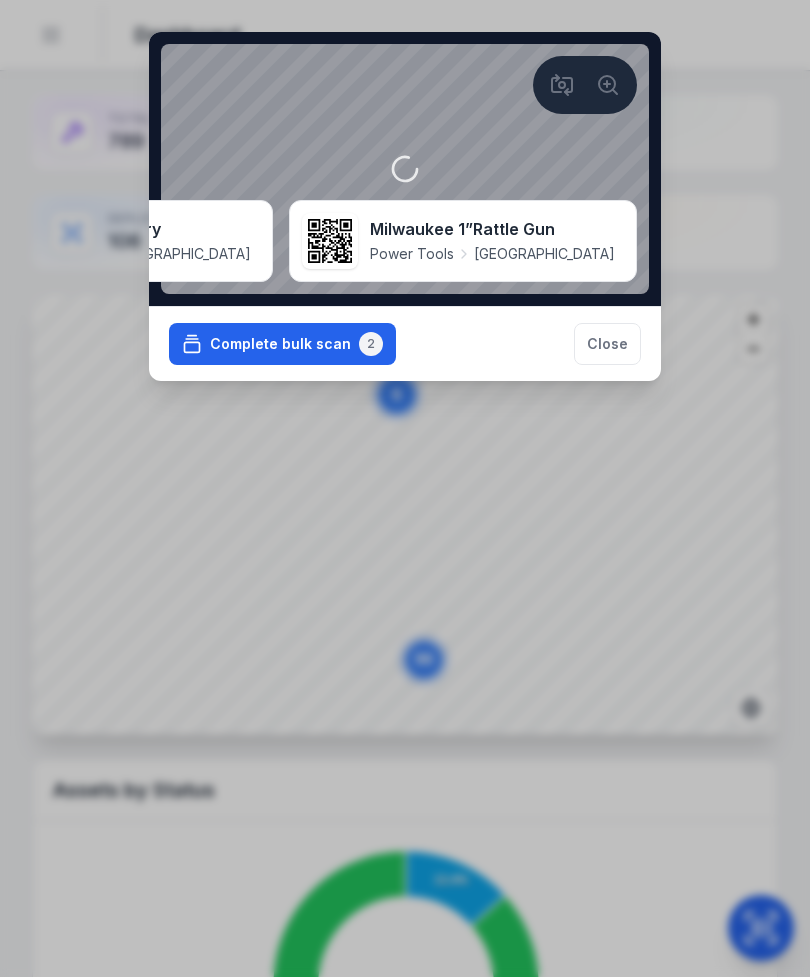 click on "Close" at bounding box center [607, 344] 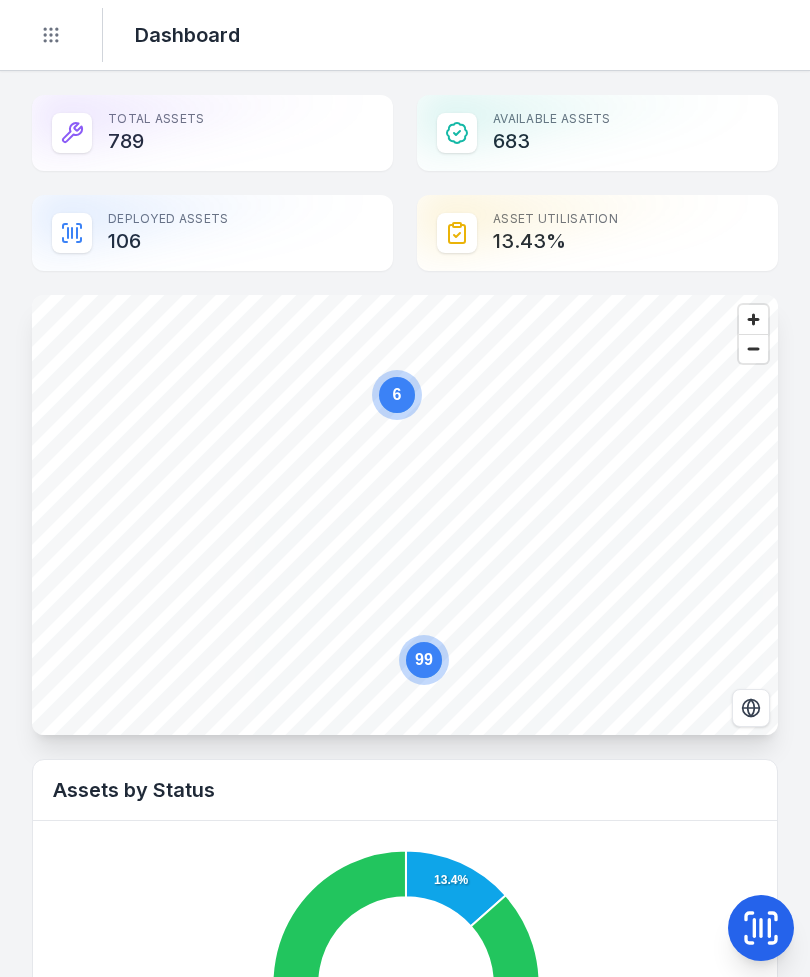 click 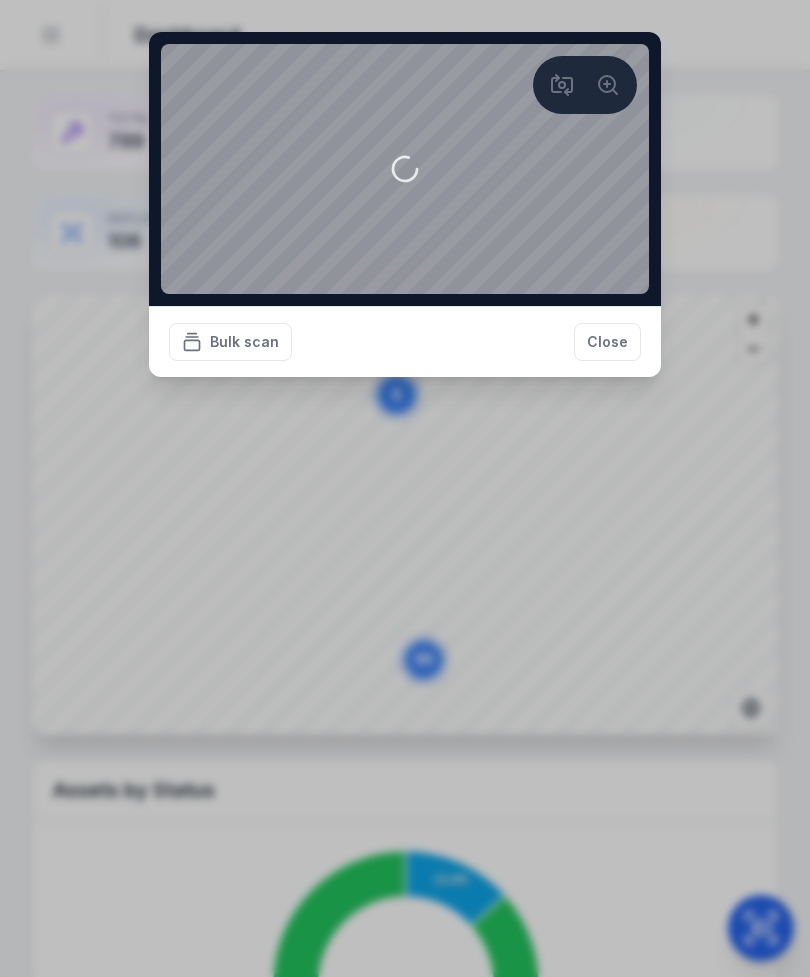 click on "Bulk scan" at bounding box center [230, 342] 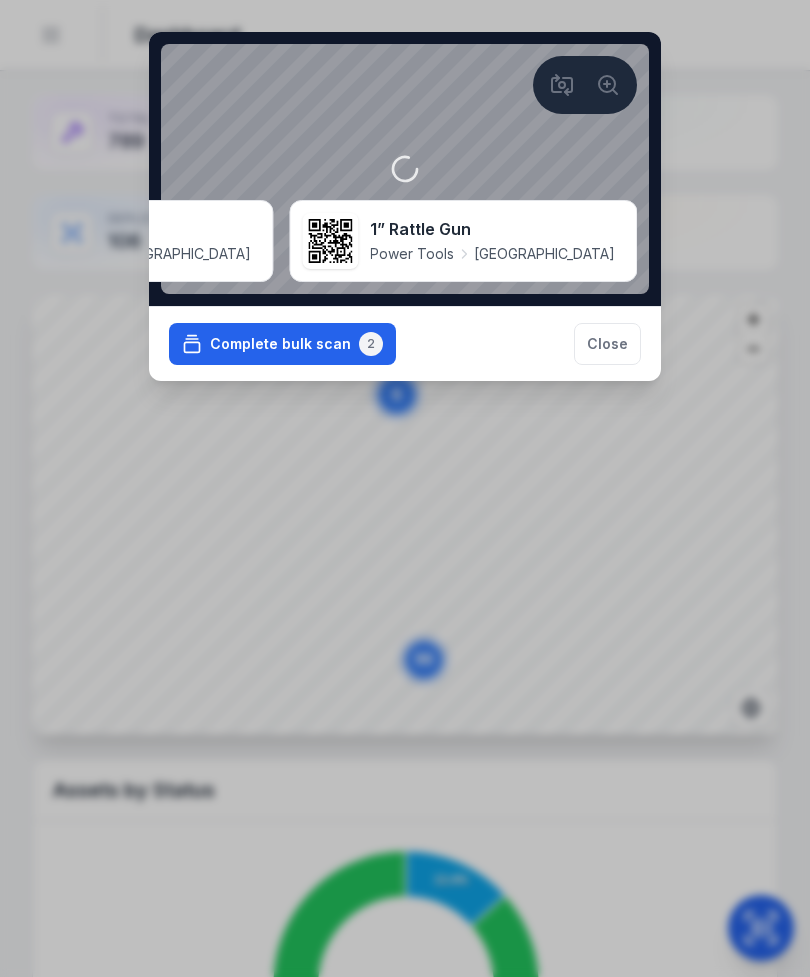 click on "Complete bulk scan 2" at bounding box center [282, 344] 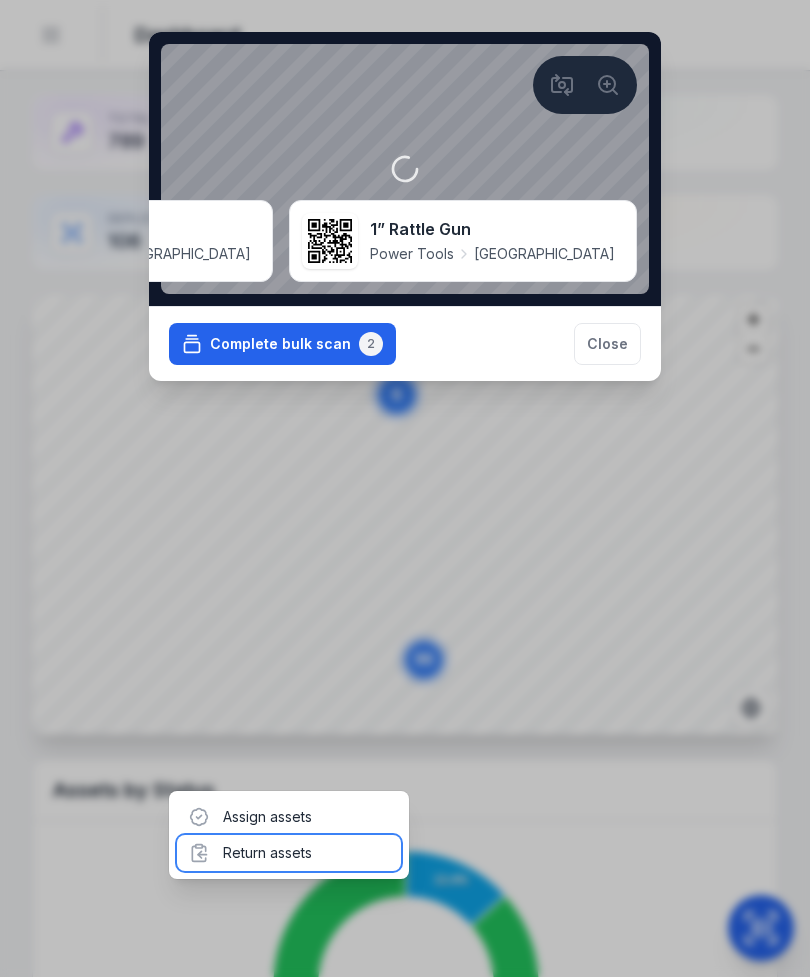 click on "Return assets" at bounding box center [289, 853] 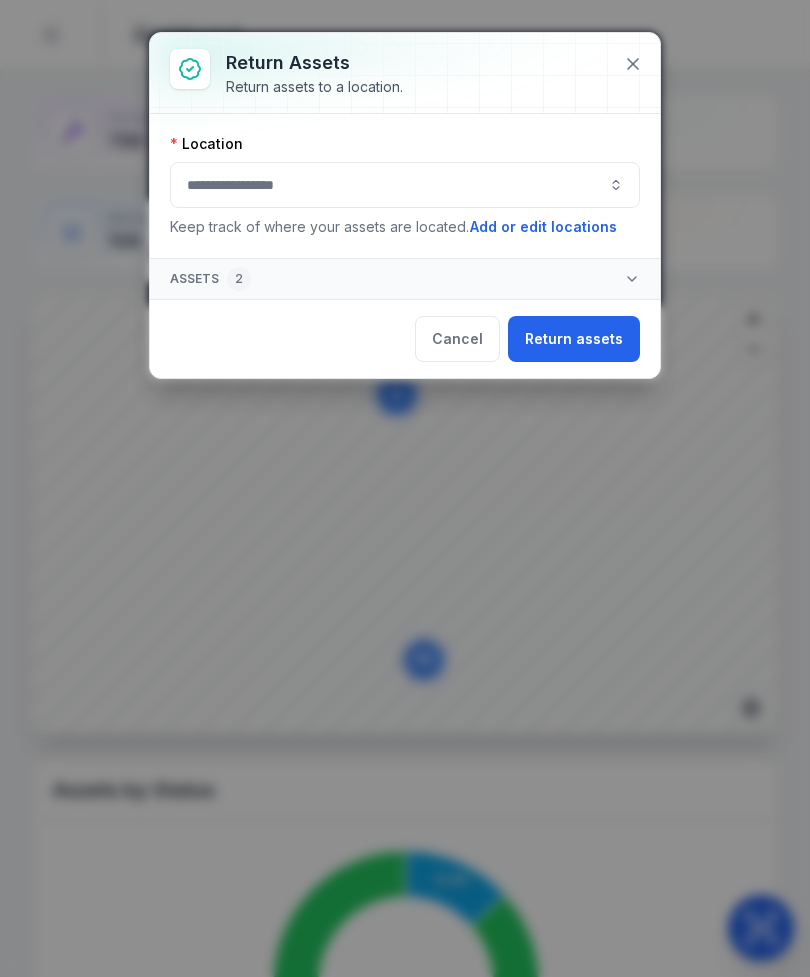 click at bounding box center [405, 185] 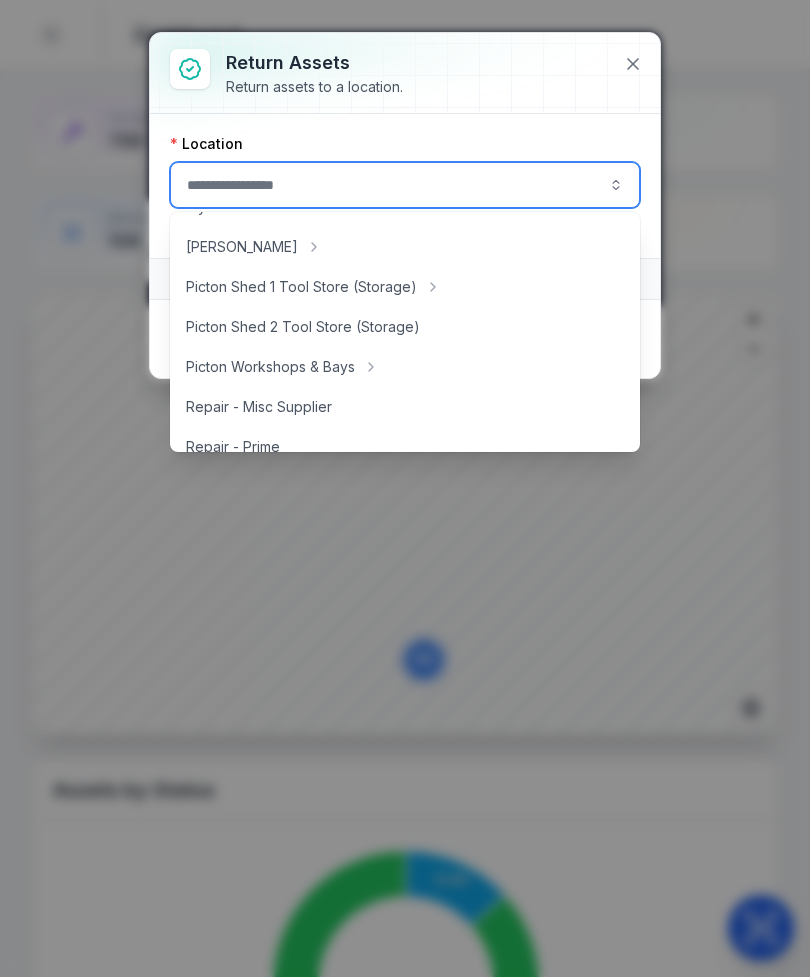 scroll, scrollTop: 359, scrollLeft: 0, axis: vertical 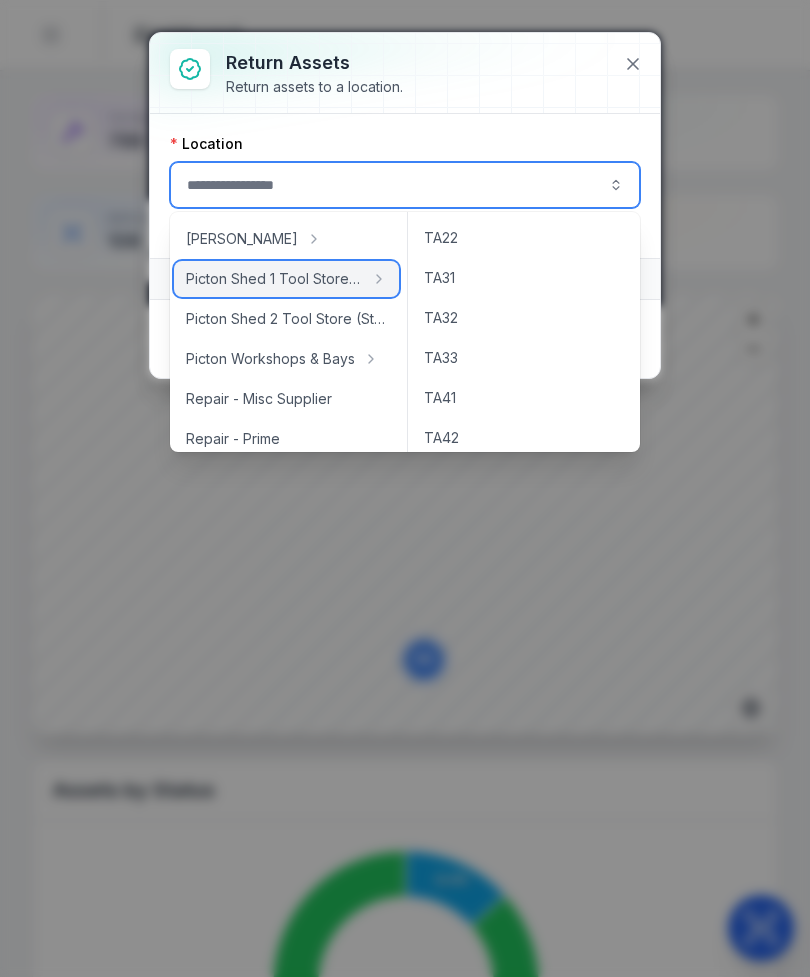 click on "Picton Shed 1 Tool Store (Storage)" at bounding box center (274, 279) 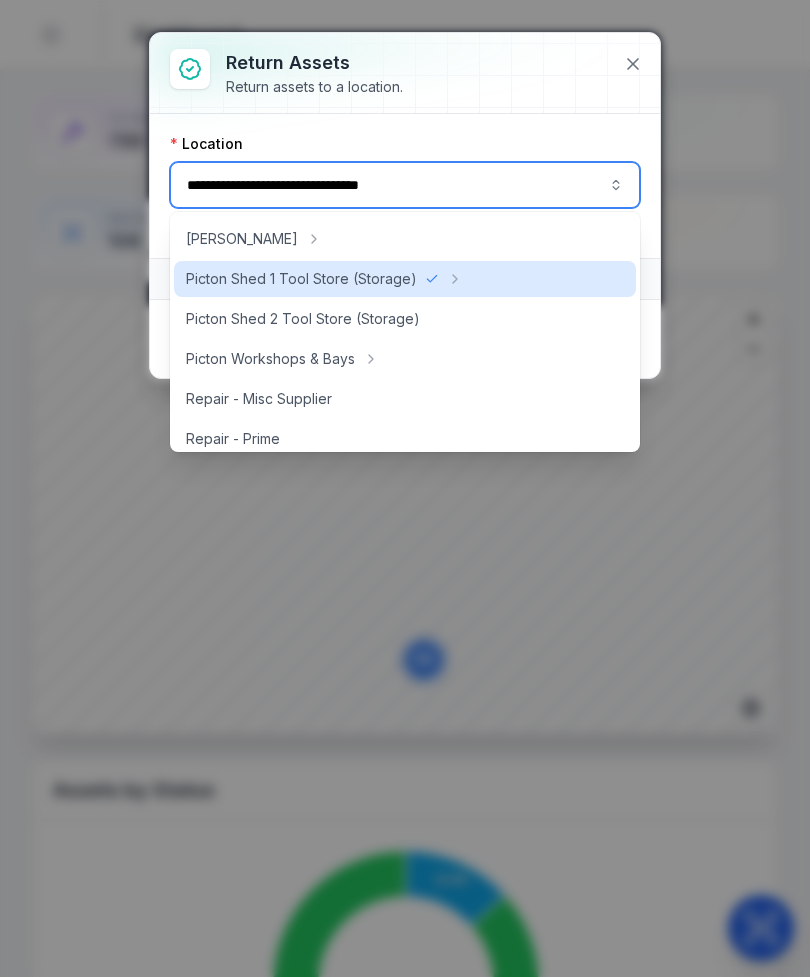 type on "**********" 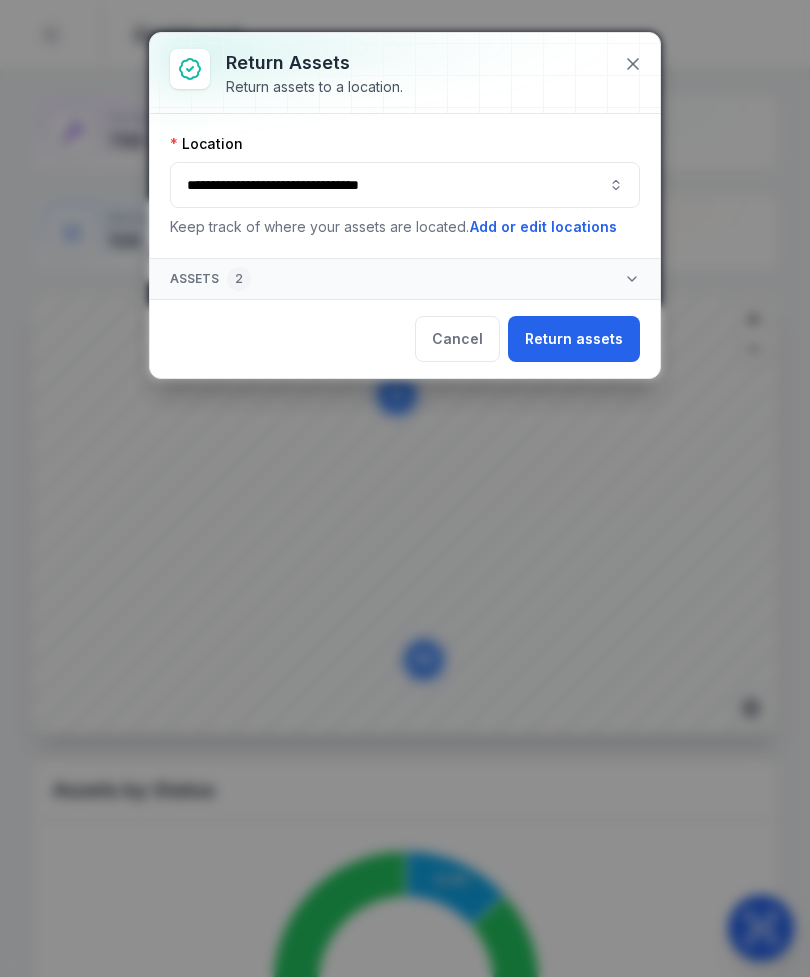 click on "Return assets" at bounding box center (574, 339) 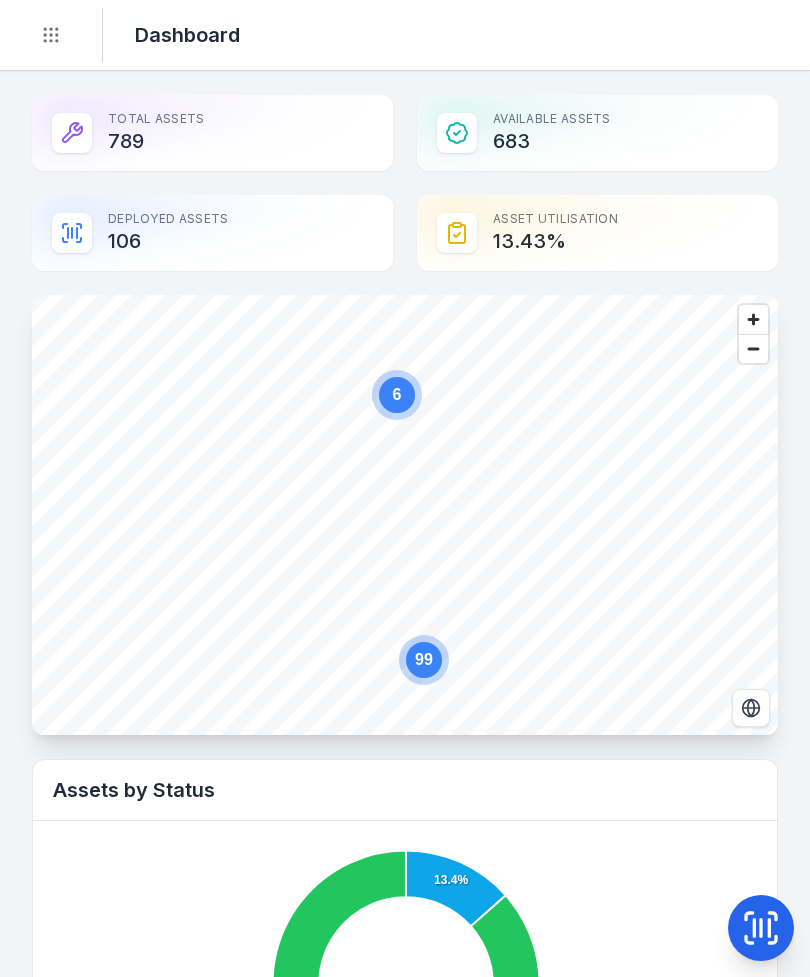 click on "Toggle Navigation" at bounding box center (51, 35) 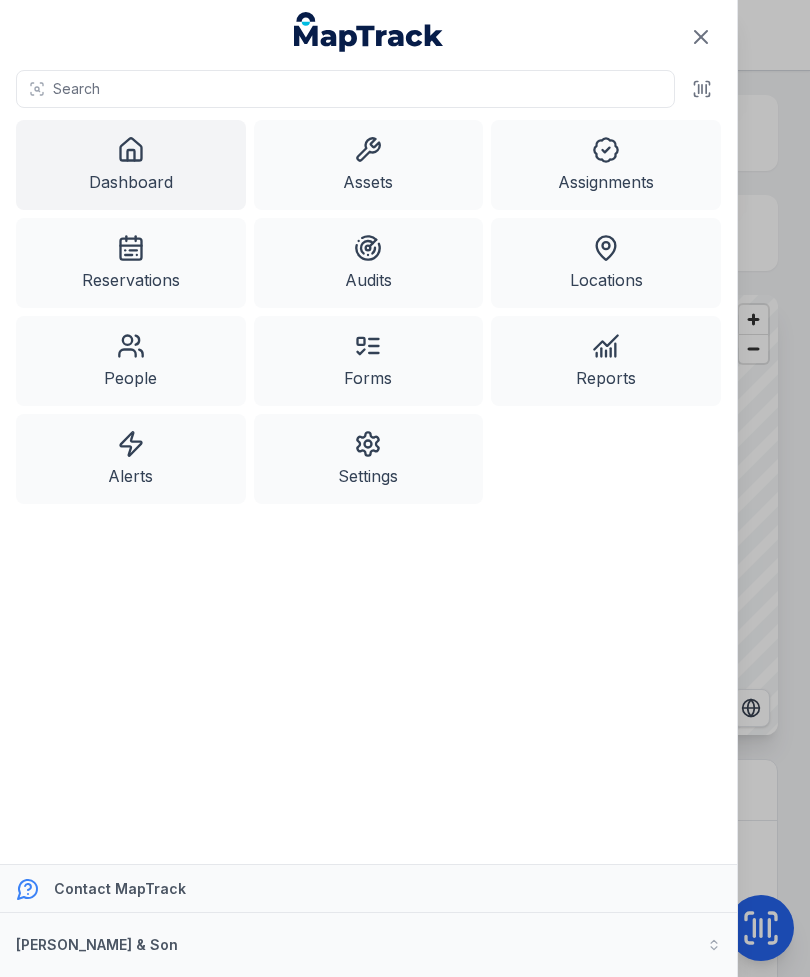 click on "Assets" at bounding box center [369, 165] 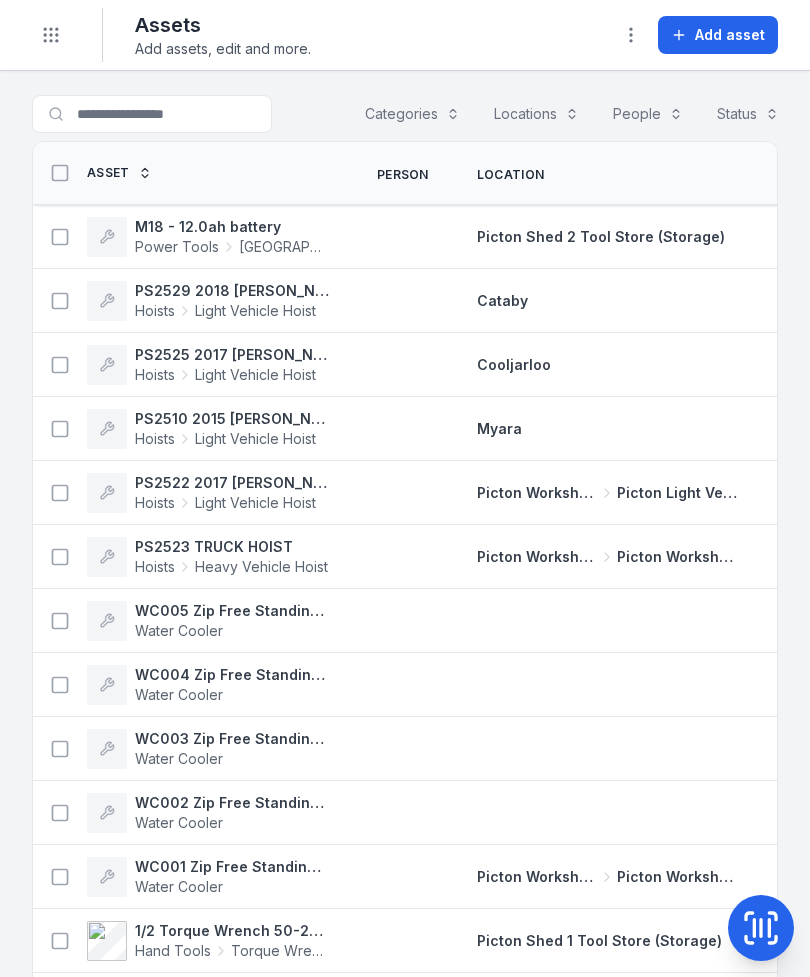 scroll, scrollTop: 0, scrollLeft: 0, axis: both 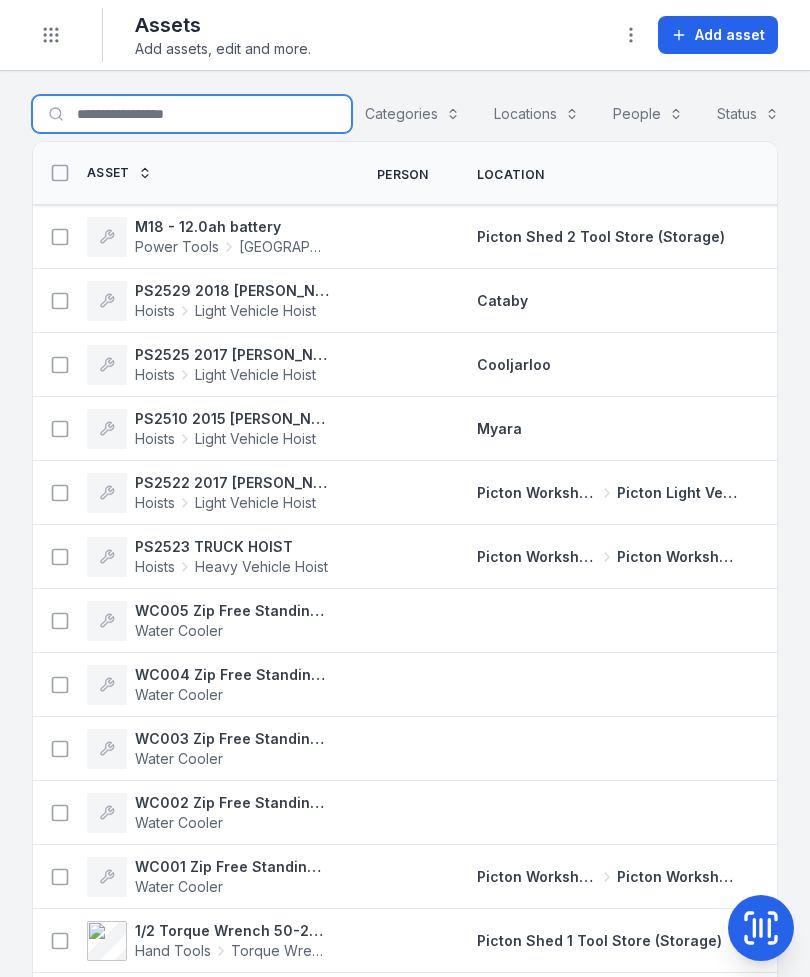 click on "Search for  assets" at bounding box center (192, 114) 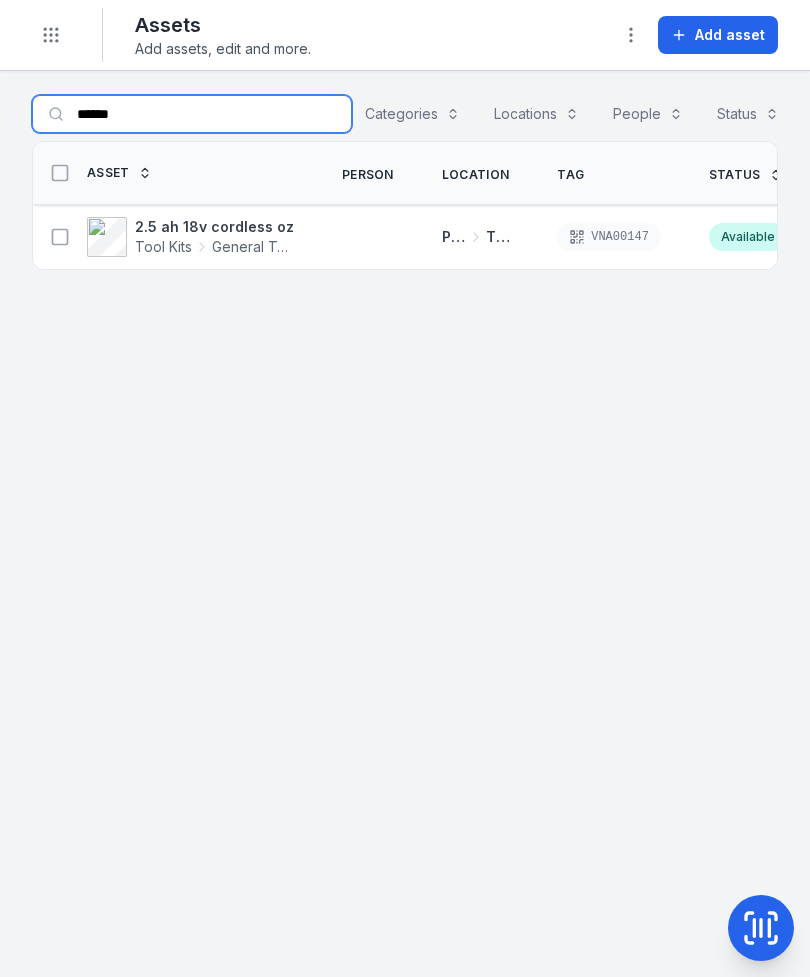 type on "*****" 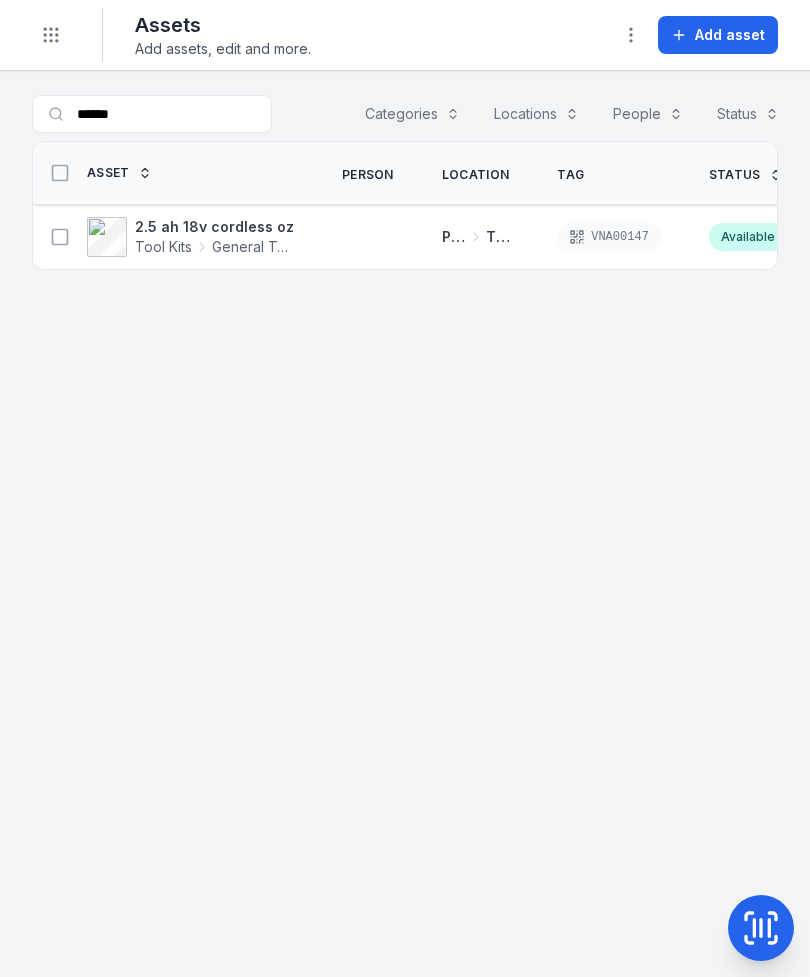 click 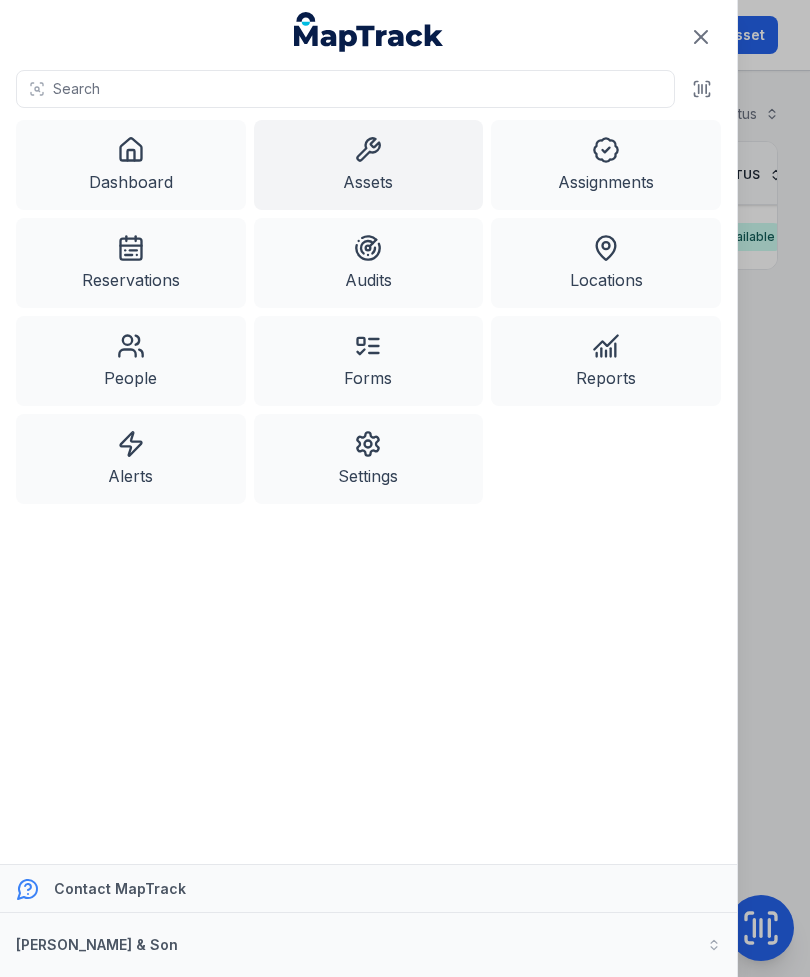 click on "Assets" at bounding box center (369, 165) 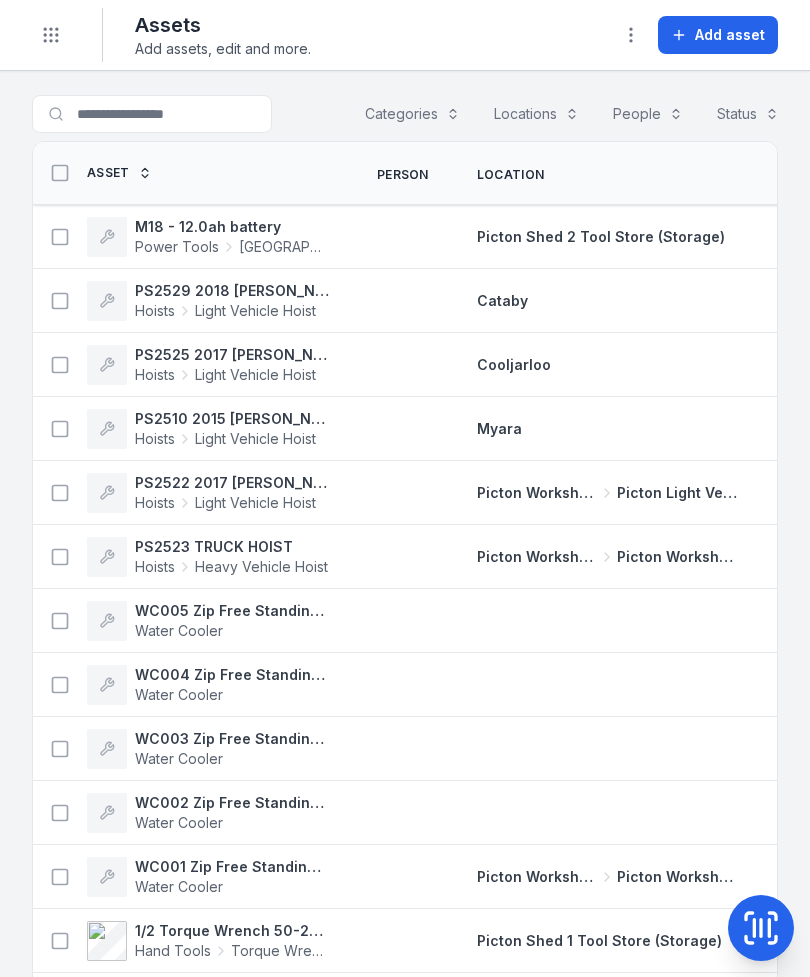 scroll, scrollTop: 0, scrollLeft: 0, axis: both 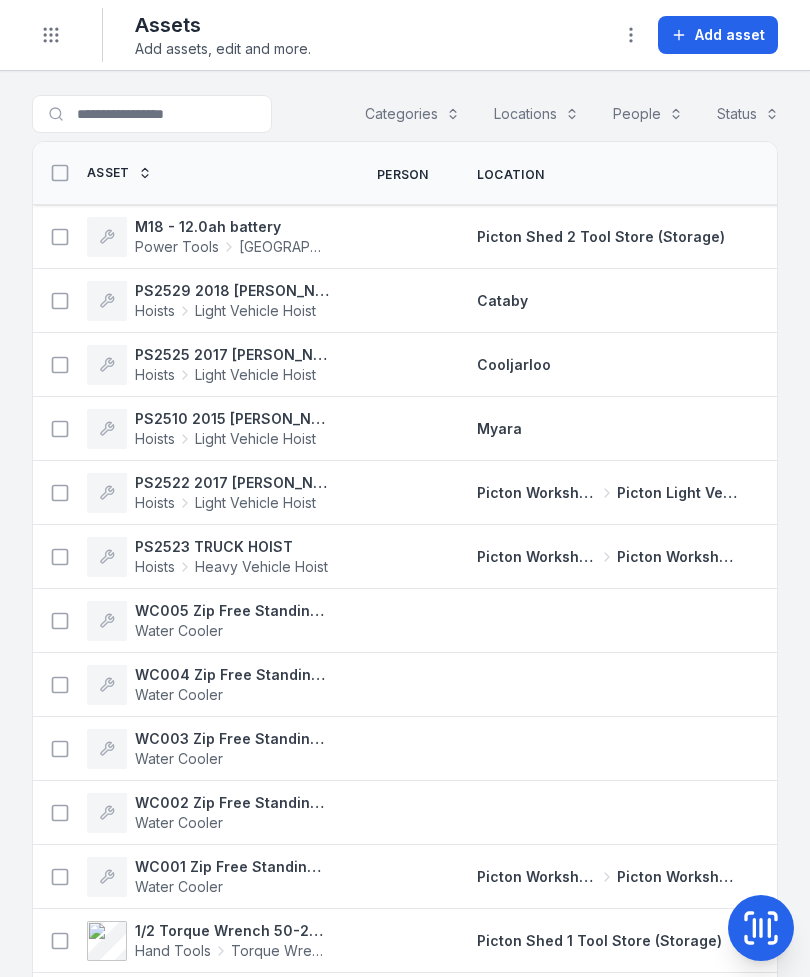 click at bounding box center [607, 685] 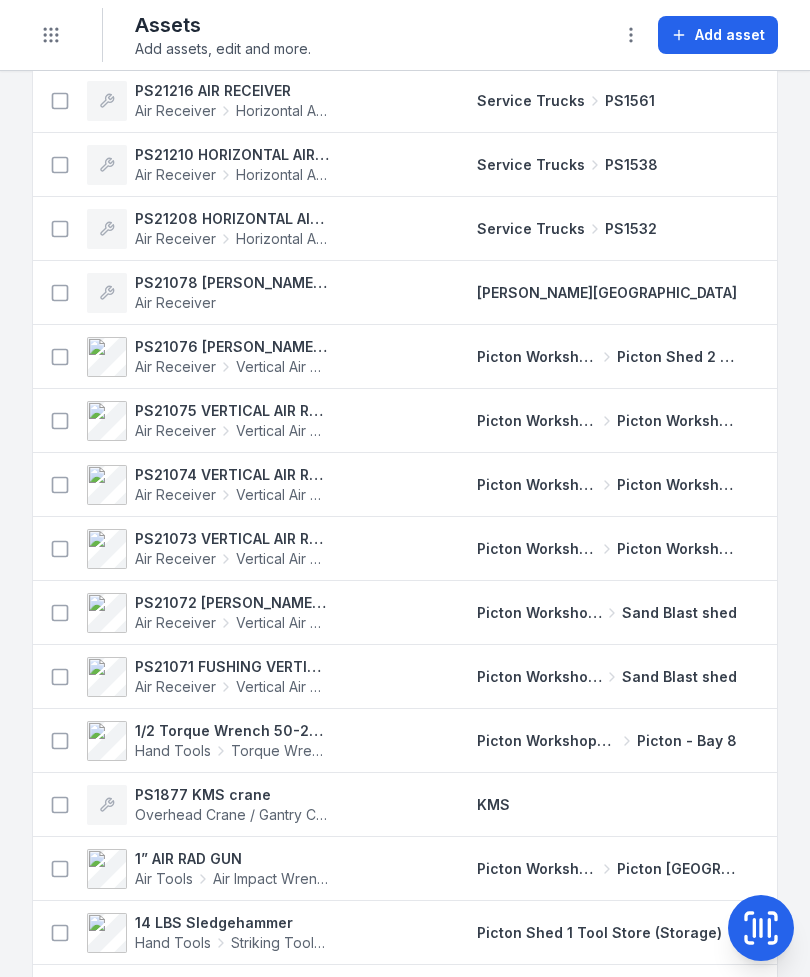 scroll, scrollTop: 3209, scrollLeft: 0, axis: vertical 